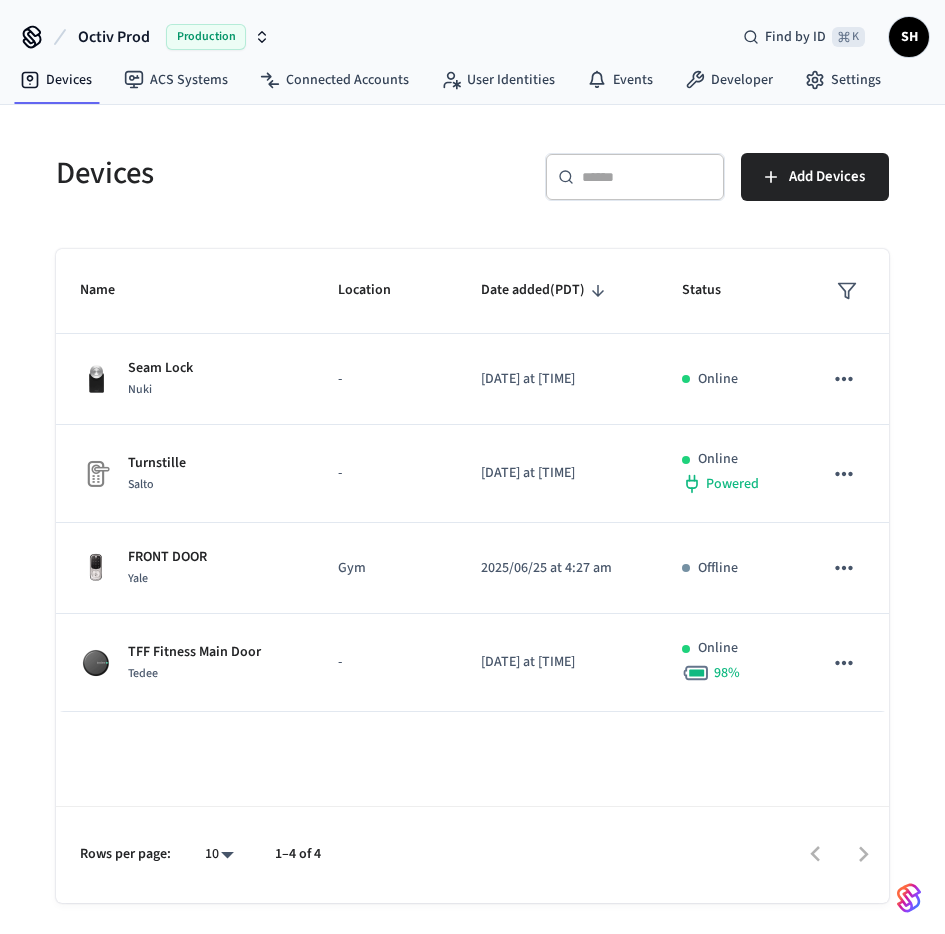 scroll, scrollTop: 0, scrollLeft: 0, axis: both 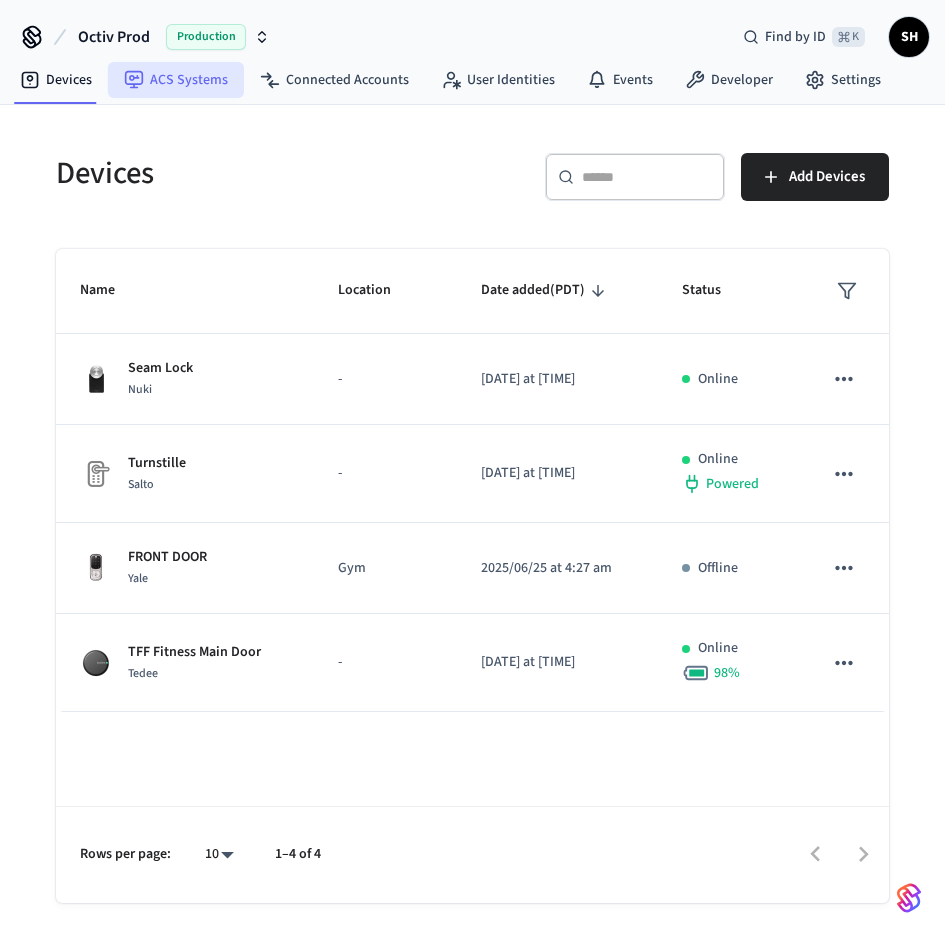 click on "ACS Systems" at bounding box center [176, 80] 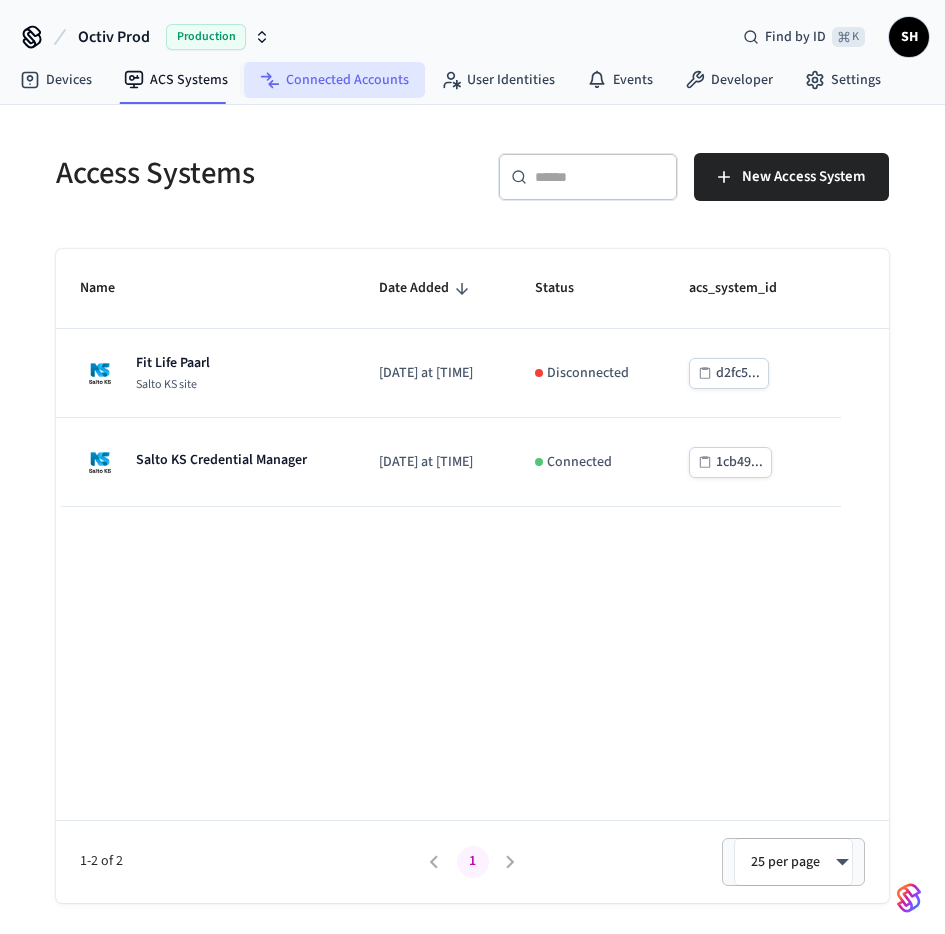 click on "Connected Accounts" at bounding box center [334, 80] 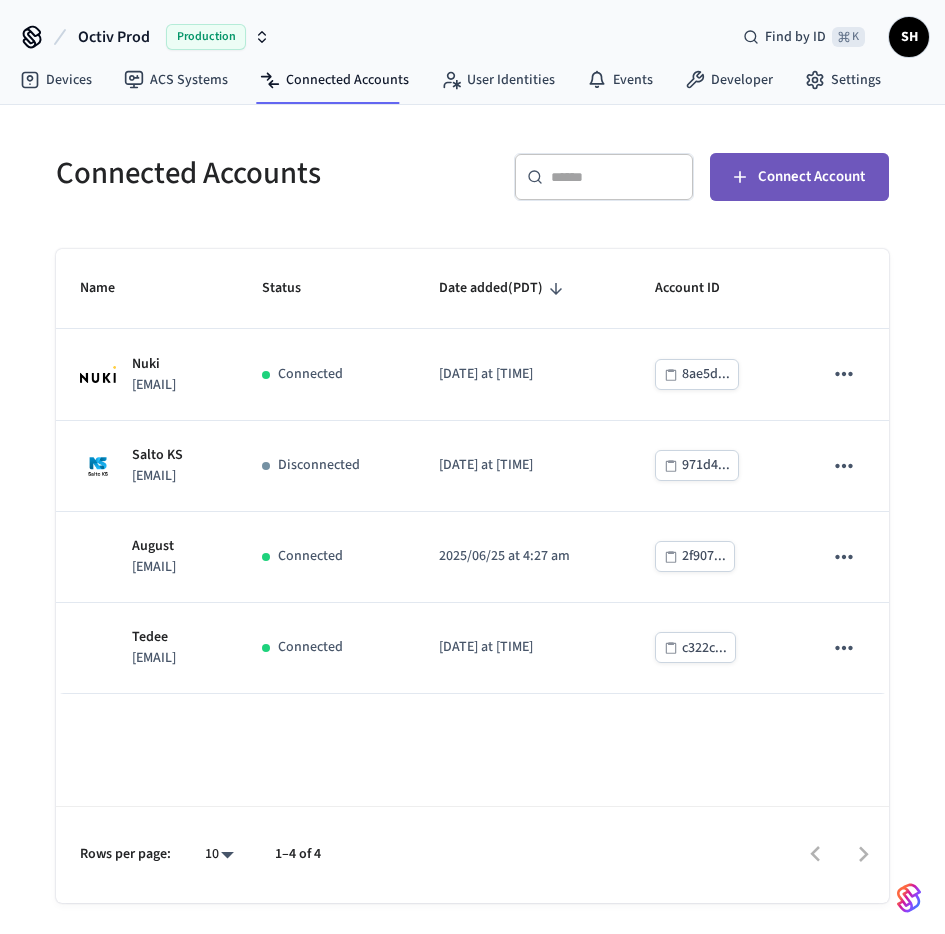 click on "Connect Account" at bounding box center (799, 177) 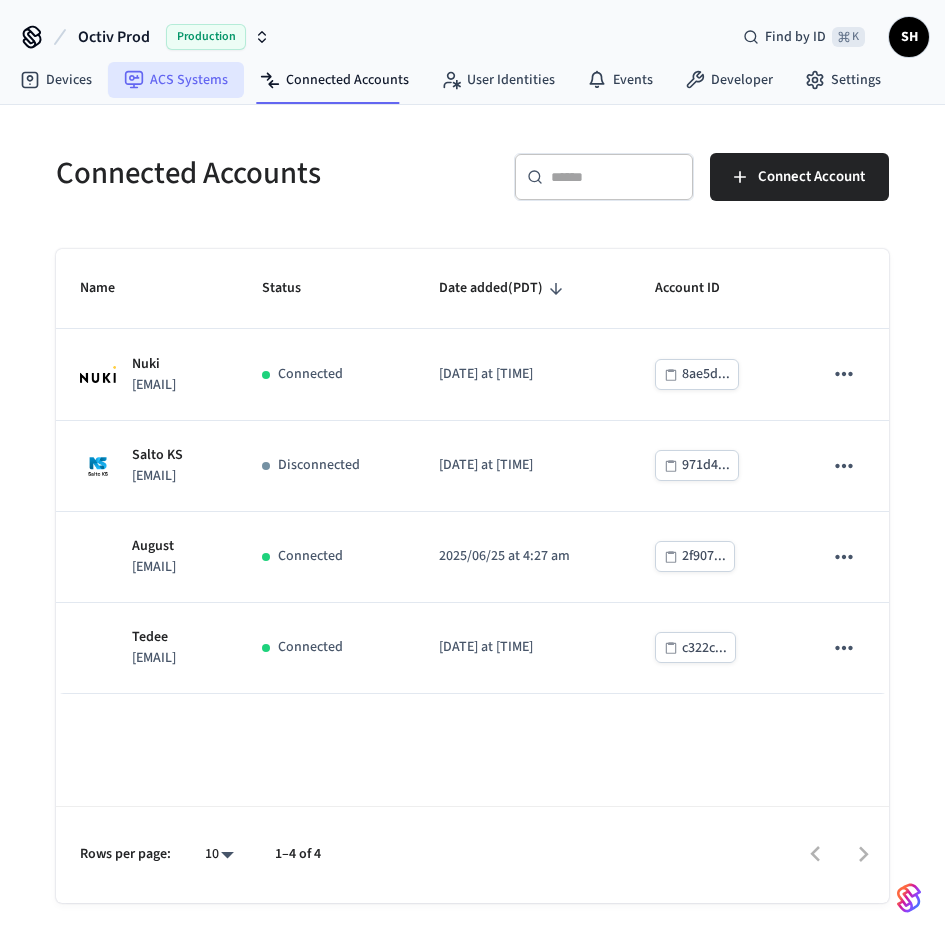 click on "ACS Systems" at bounding box center (176, 80) 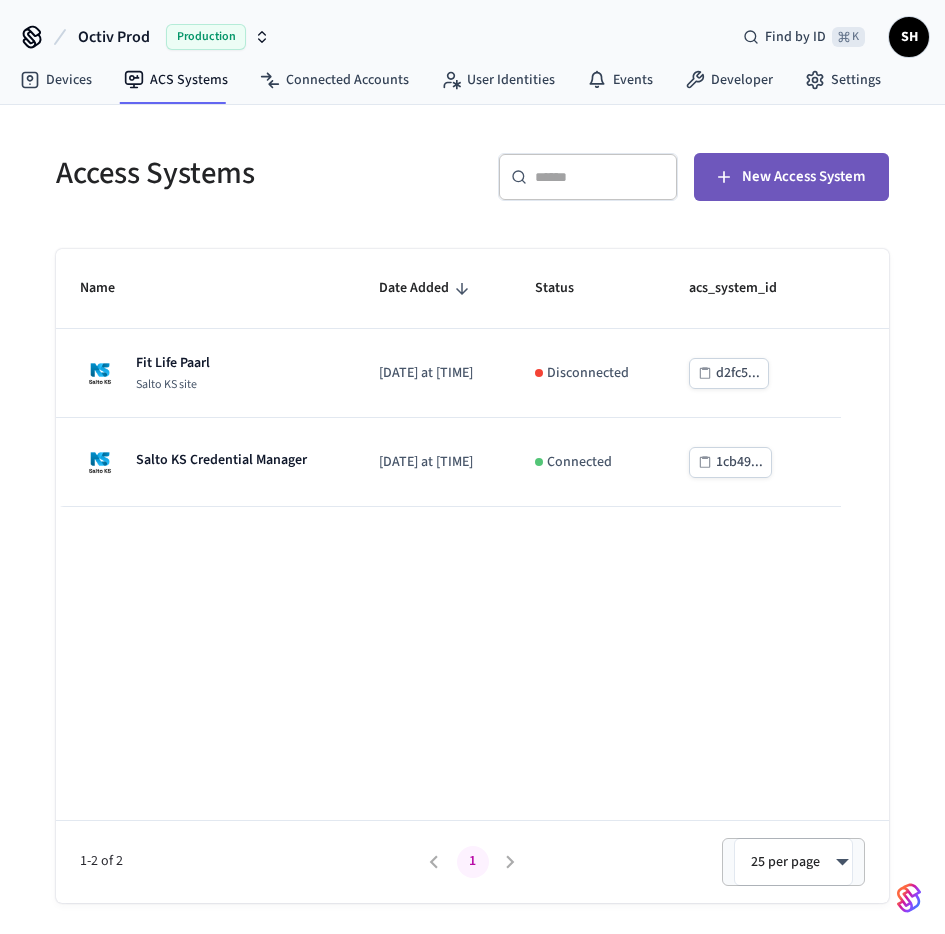 click on "New Access System" at bounding box center [803, 177] 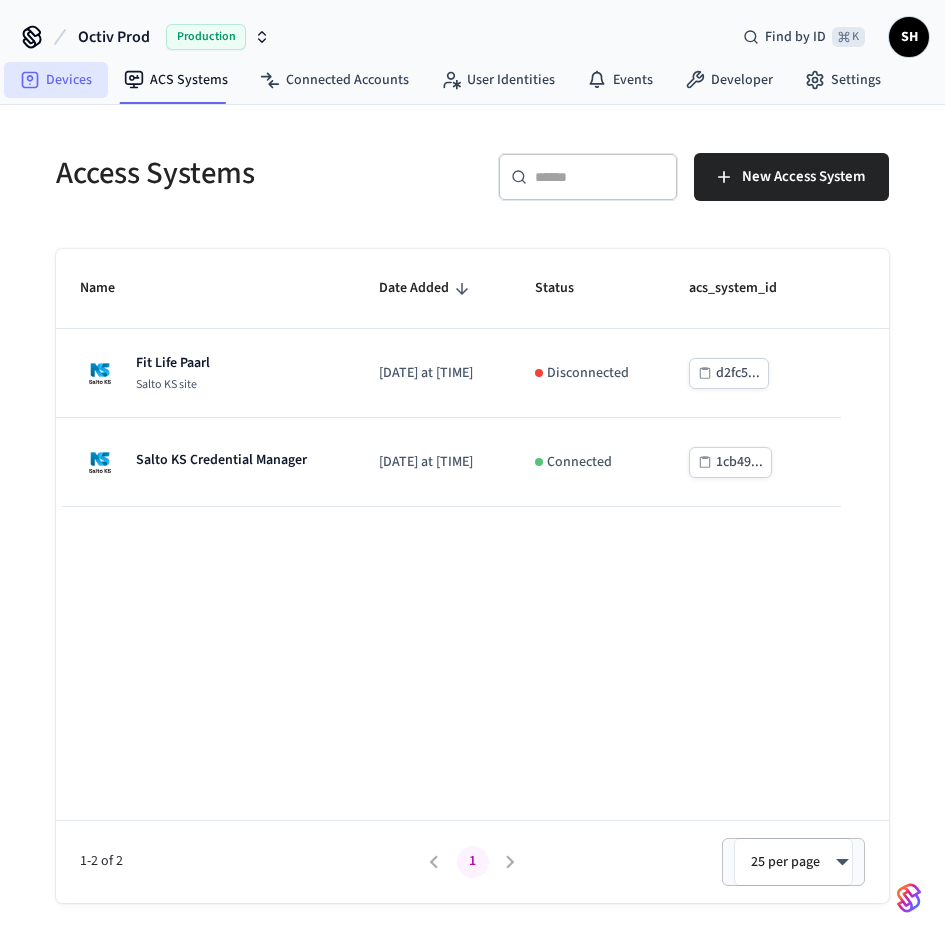 click on "Devices" at bounding box center [56, 80] 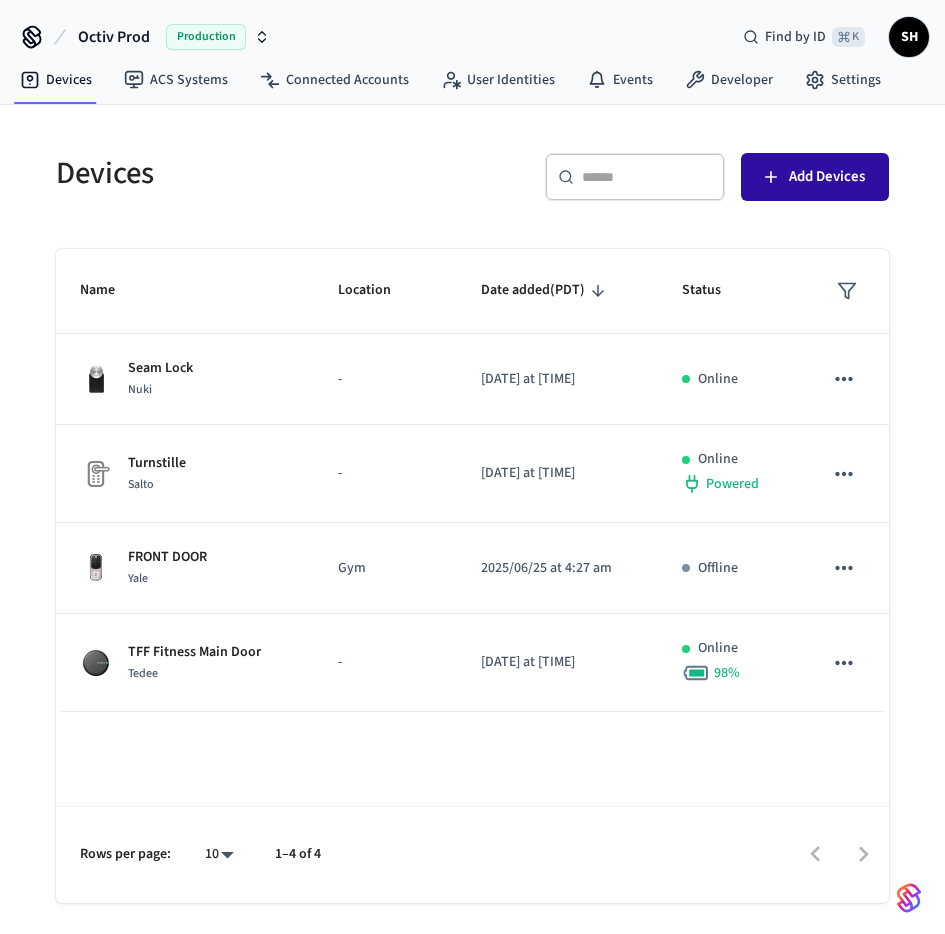 click on "Add Devices" at bounding box center (815, 177) 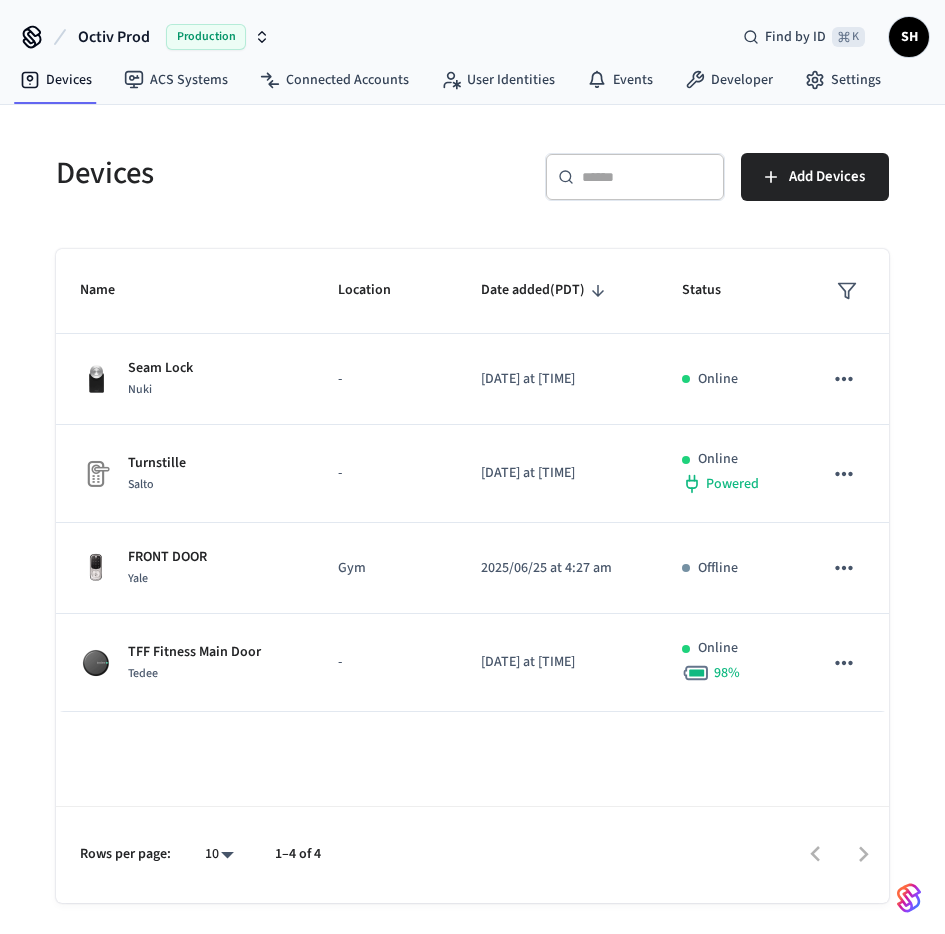 click on "Production" at bounding box center [206, 37] 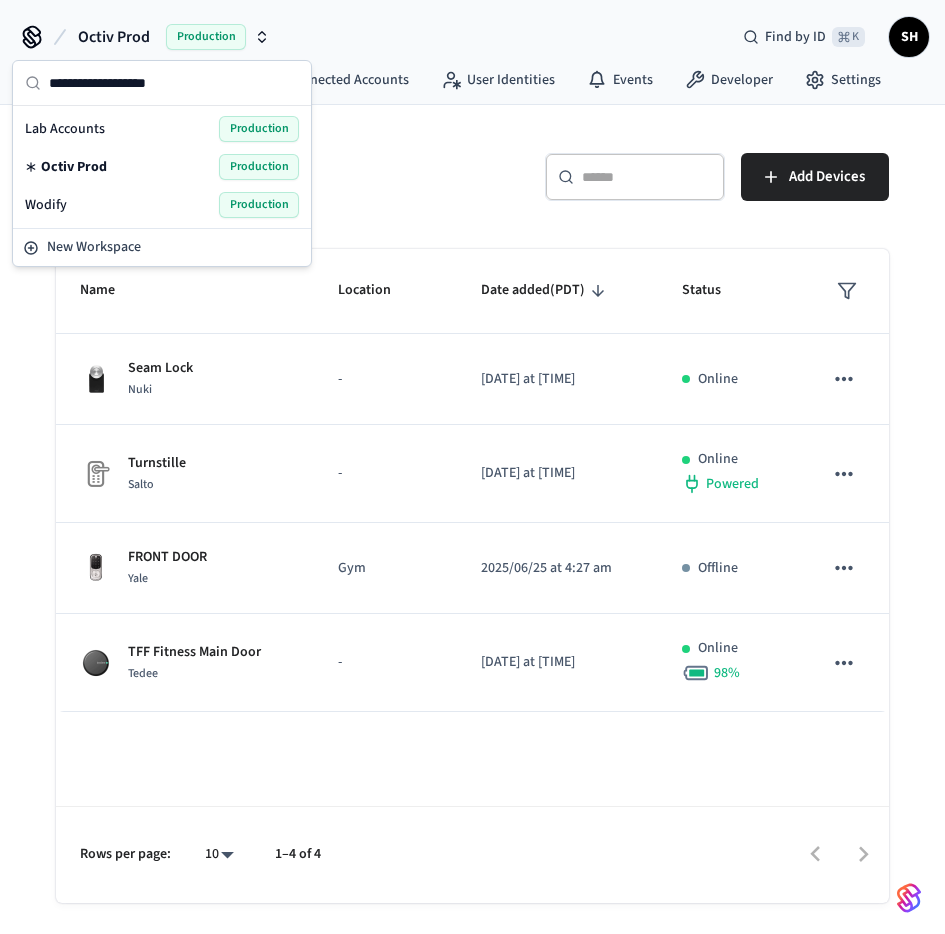 click on "Lab Accounts Production" at bounding box center (162, 129) 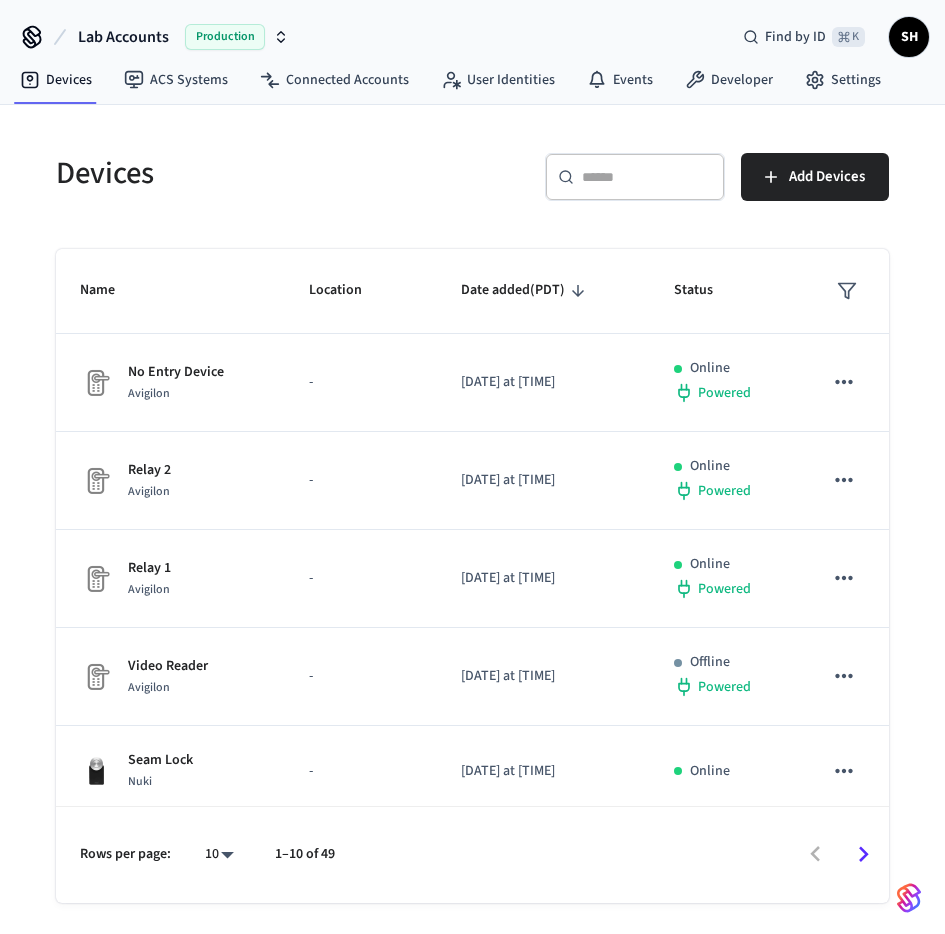 click on "Devices" at bounding box center [246, 173] 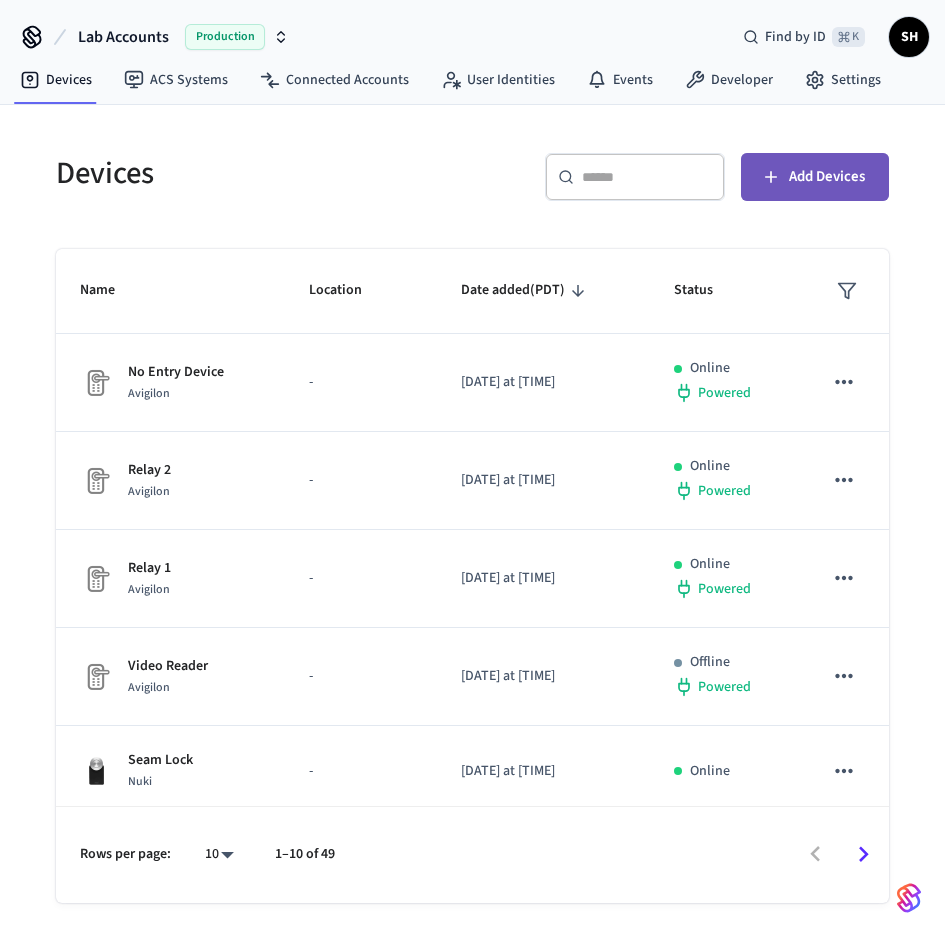 click on "Add Devices" at bounding box center [827, 177] 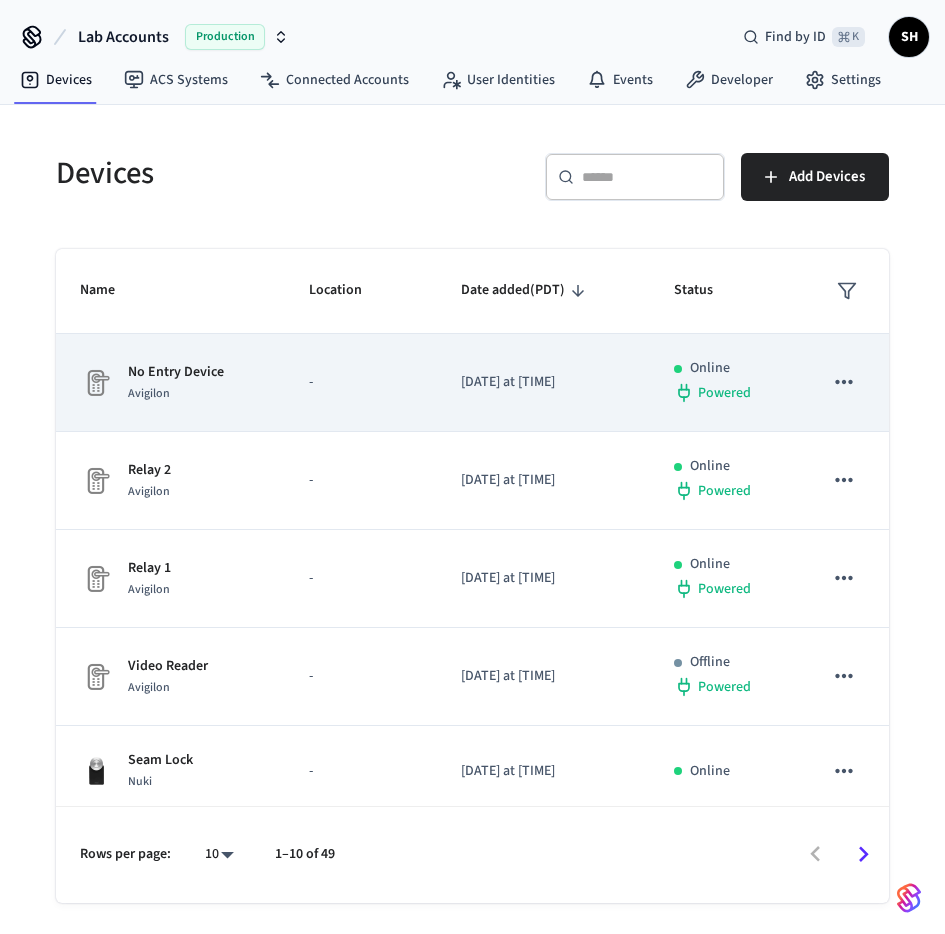 type 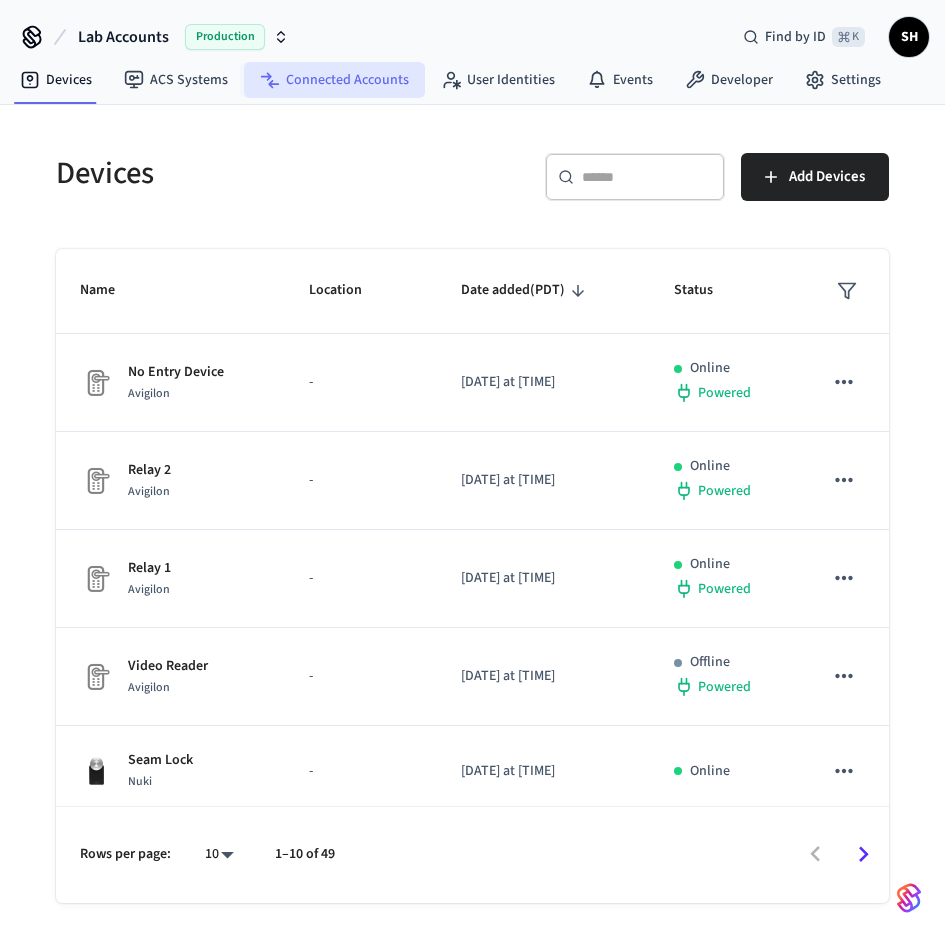 click on "Connected Accounts" at bounding box center [334, 80] 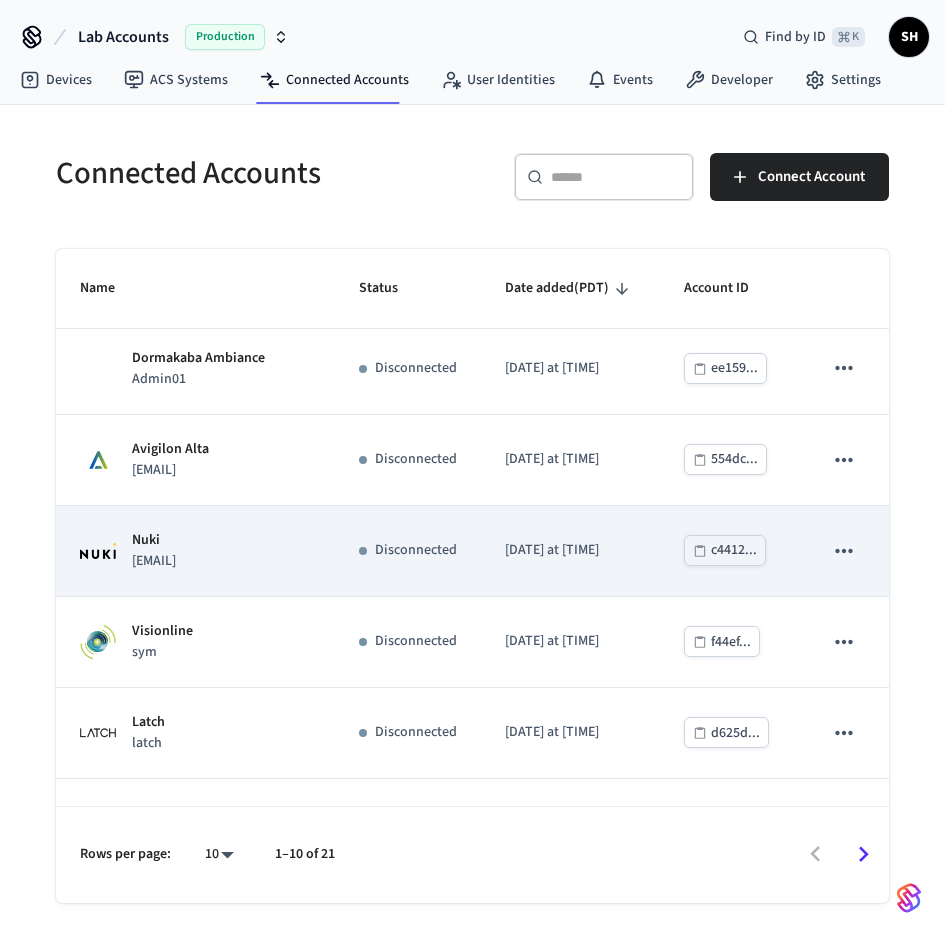 scroll, scrollTop: 13, scrollLeft: 0, axis: vertical 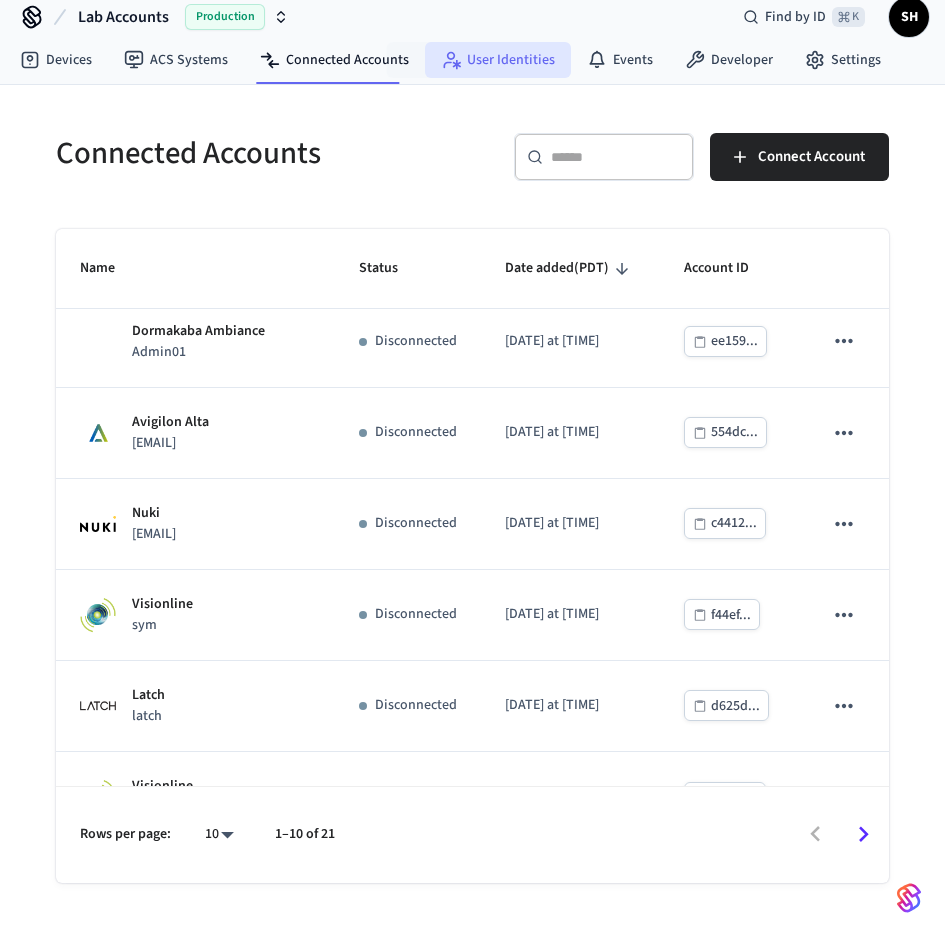 click on "User Identities" at bounding box center (498, 60) 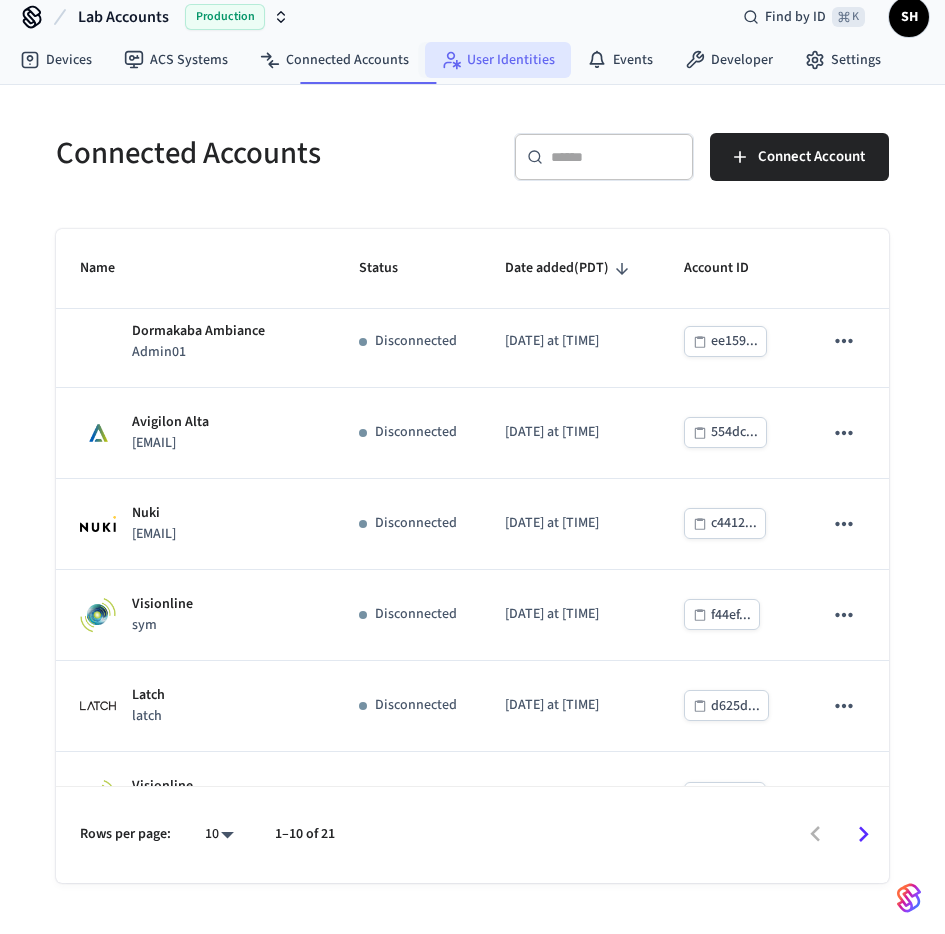 scroll, scrollTop: 0, scrollLeft: 0, axis: both 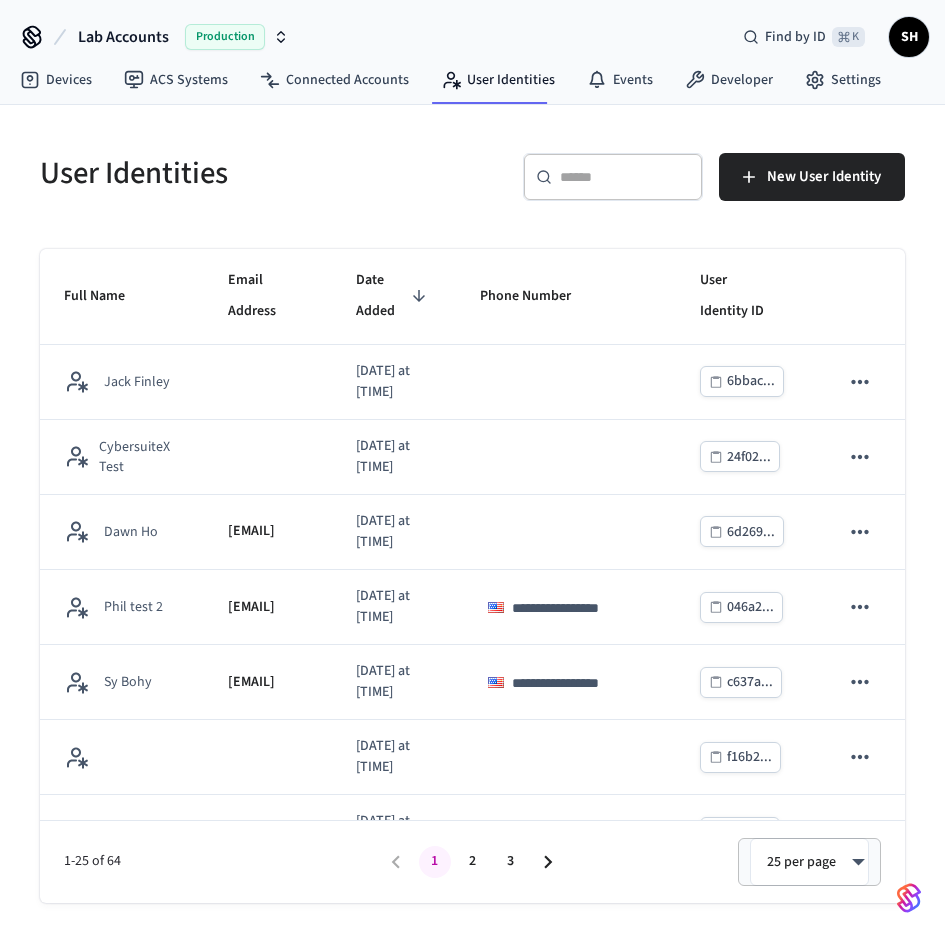 click on "Devices ACS Systems Connected Accounts User Identities Events Developer Settings" at bounding box center [450, 81] 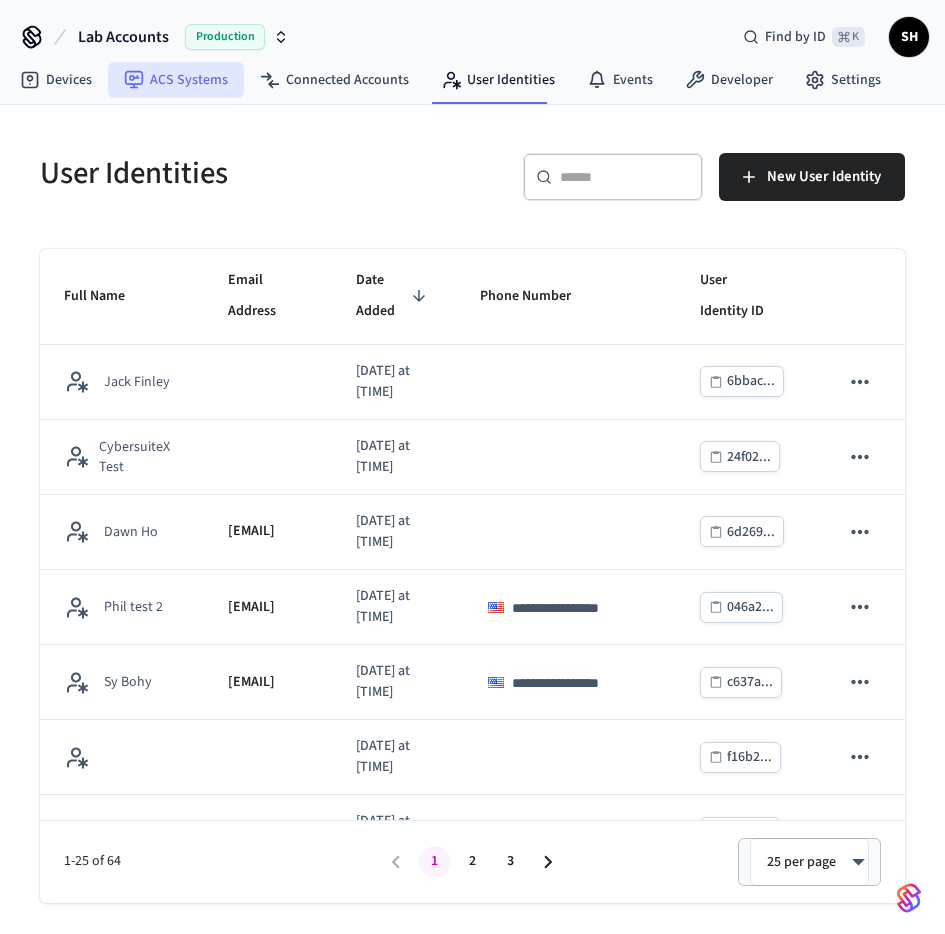 click on "ACS Systems" at bounding box center [176, 80] 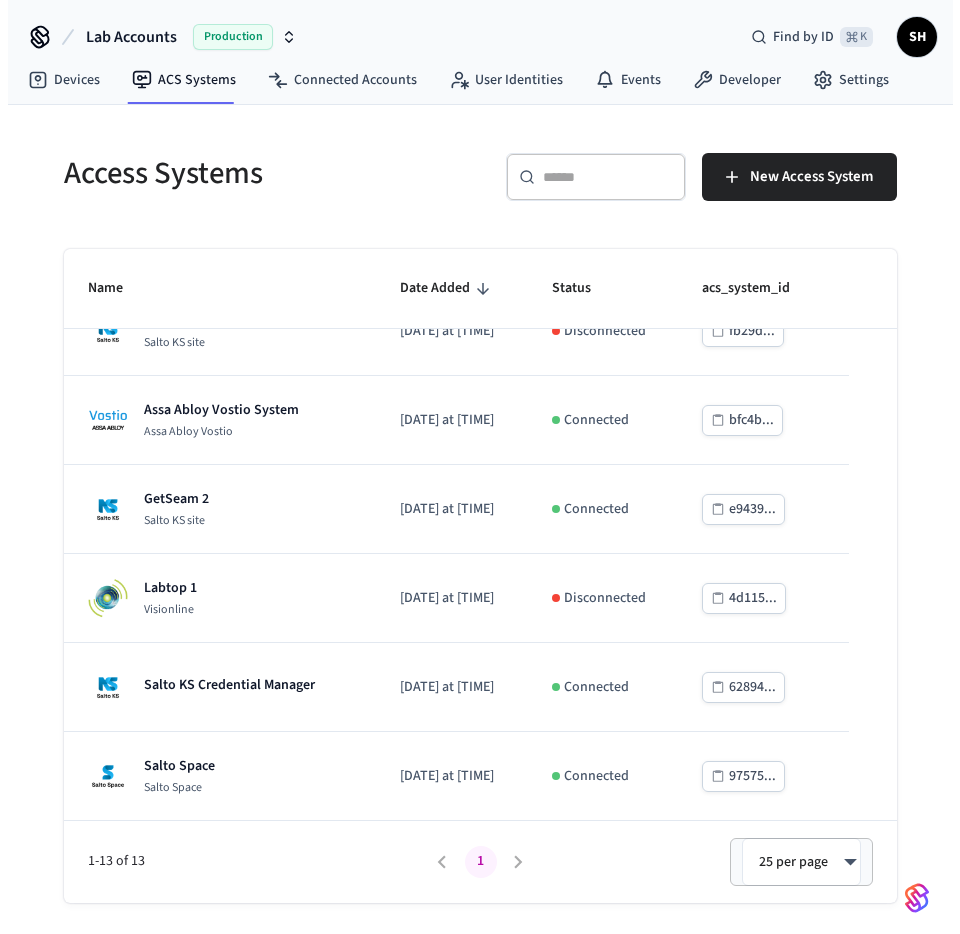 scroll, scrollTop: 0, scrollLeft: 0, axis: both 